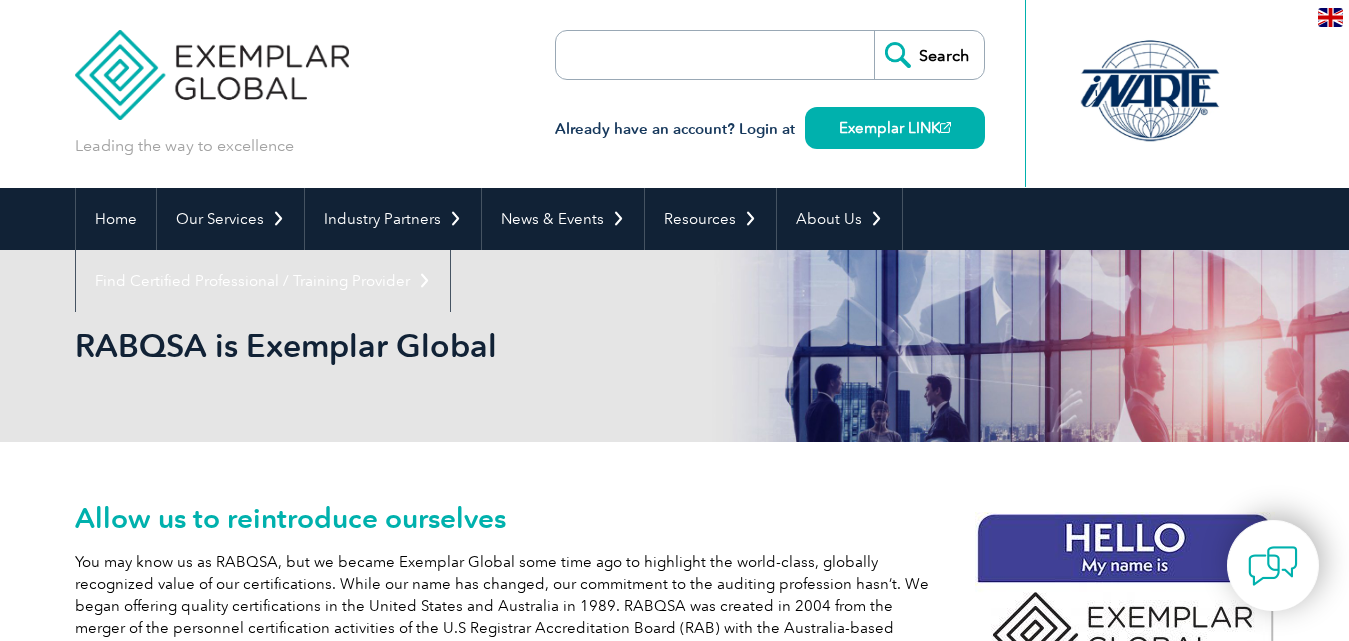 scroll, scrollTop: 0, scrollLeft: 0, axis: both 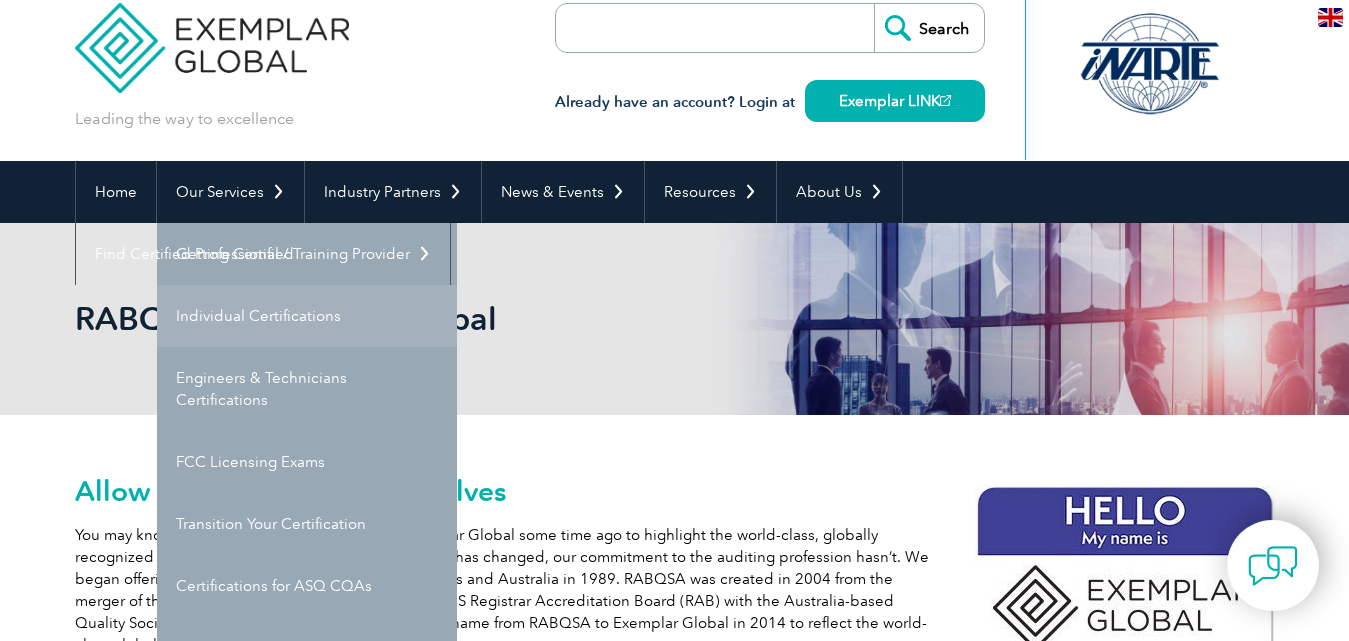 click on "Individual Certifications" at bounding box center (307, 316) 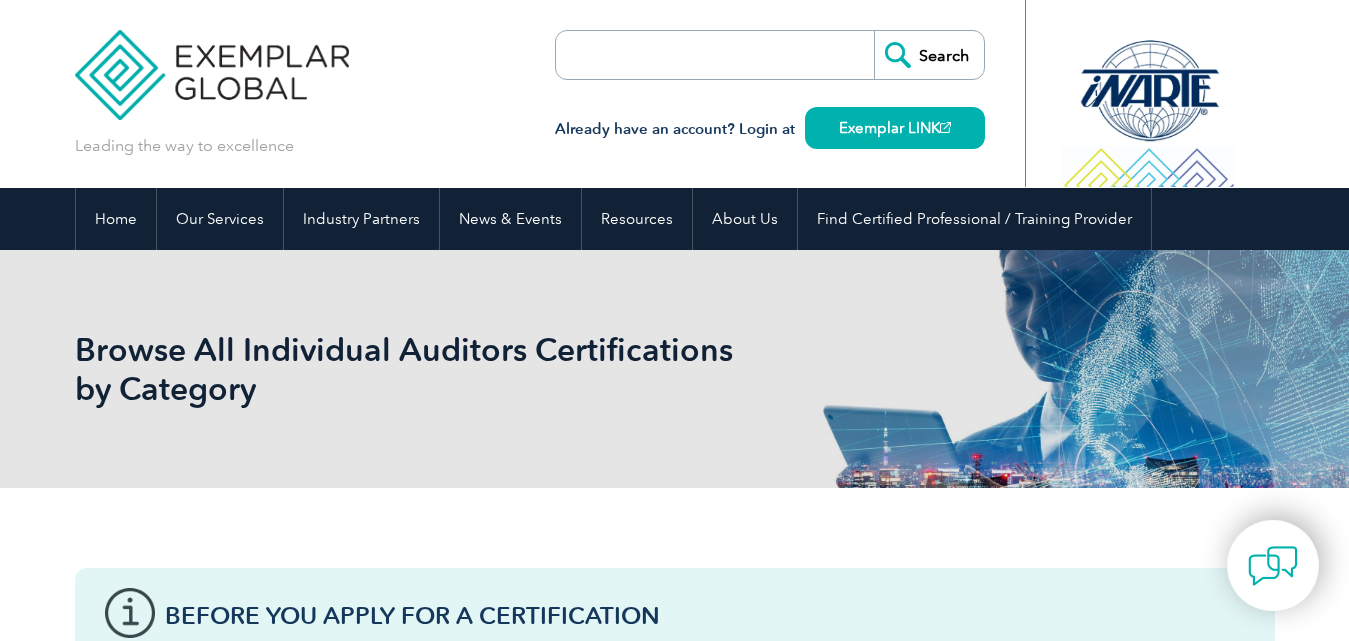 scroll, scrollTop: 0, scrollLeft: 0, axis: both 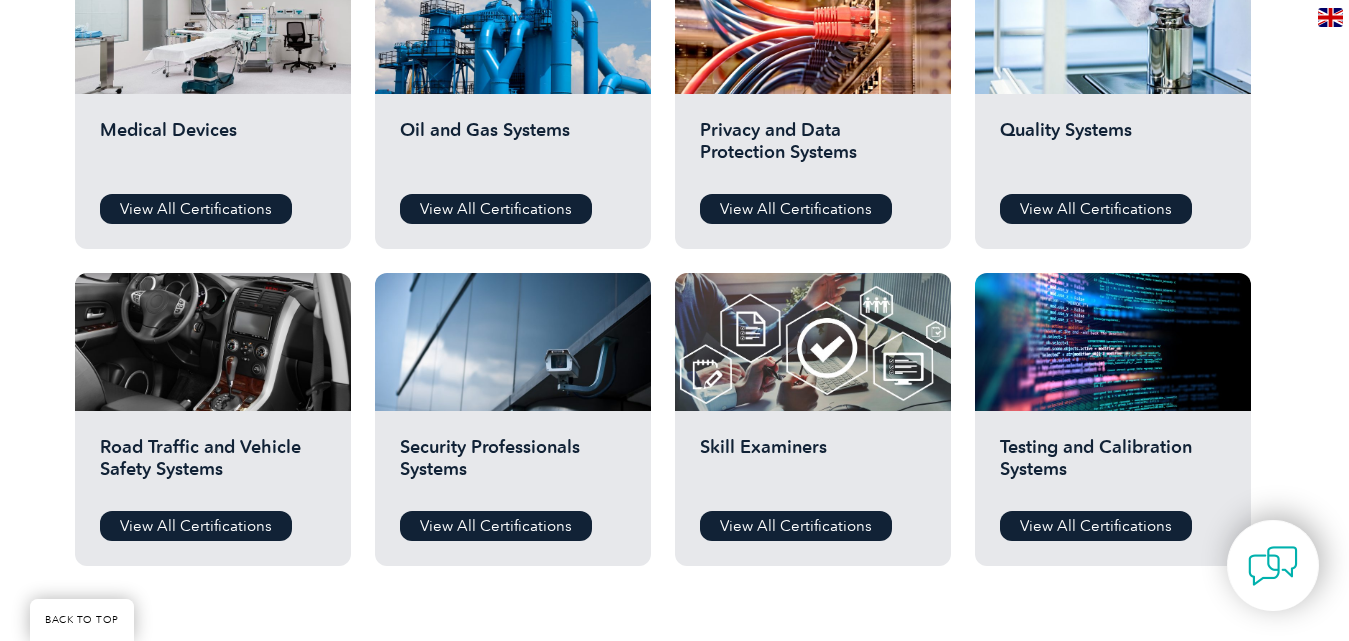 drag, startPoint x: 1358, startPoint y: 32, endPoint x: 1359, endPoint y: 333, distance: 301.00165 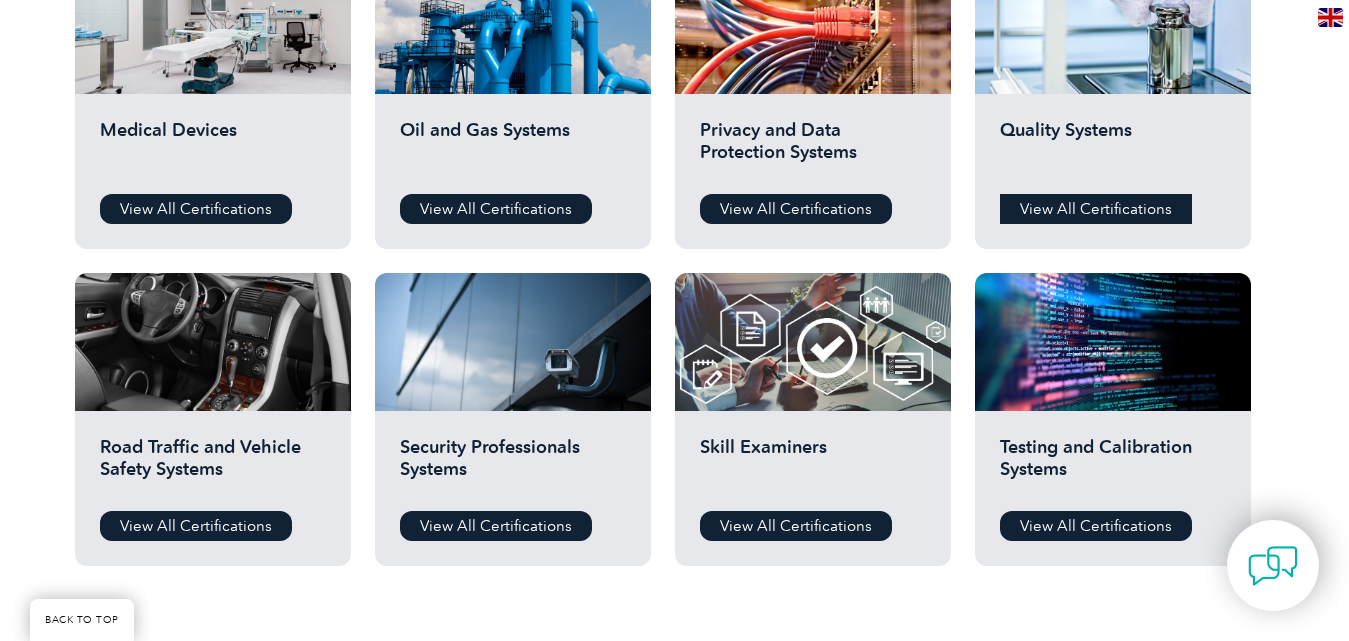 click on "View All Certifications" at bounding box center [1096, 209] 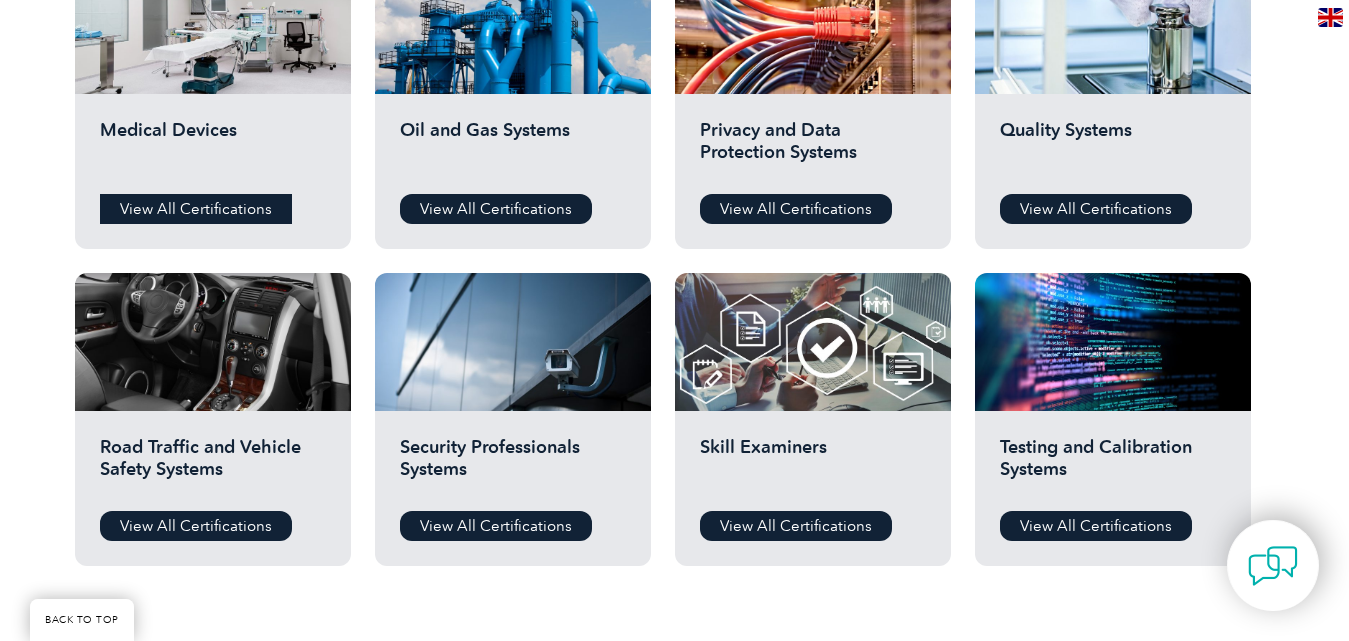 click on "View All Certifications" at bounding box center [196, 209] 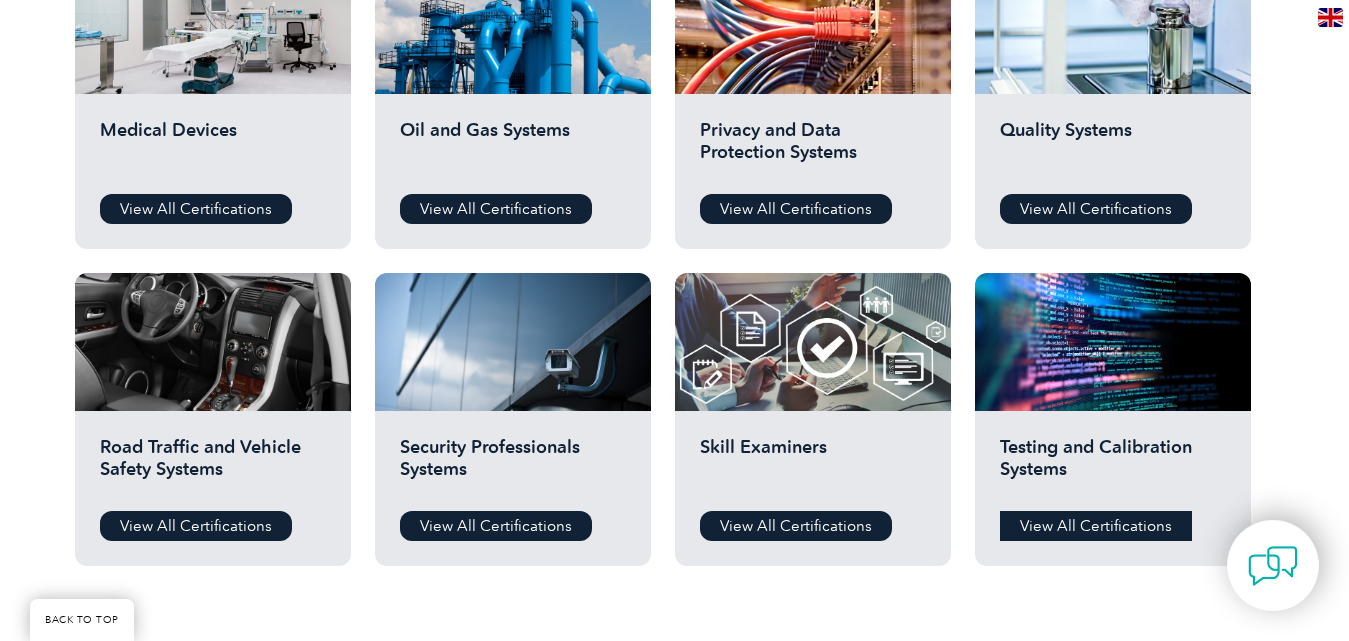 click on "View All Certifications" at bounding box center [1096, 526] 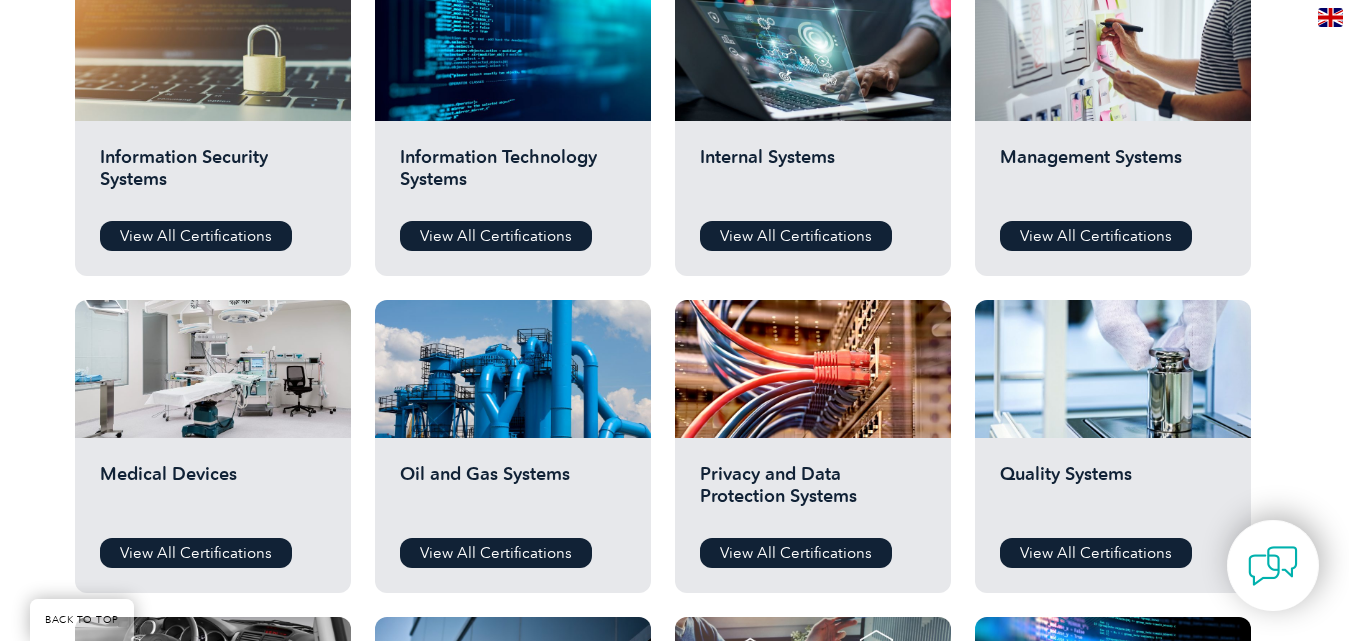 scroll, scrollTop: 1078, scrollLeft: 0, axis: vertical 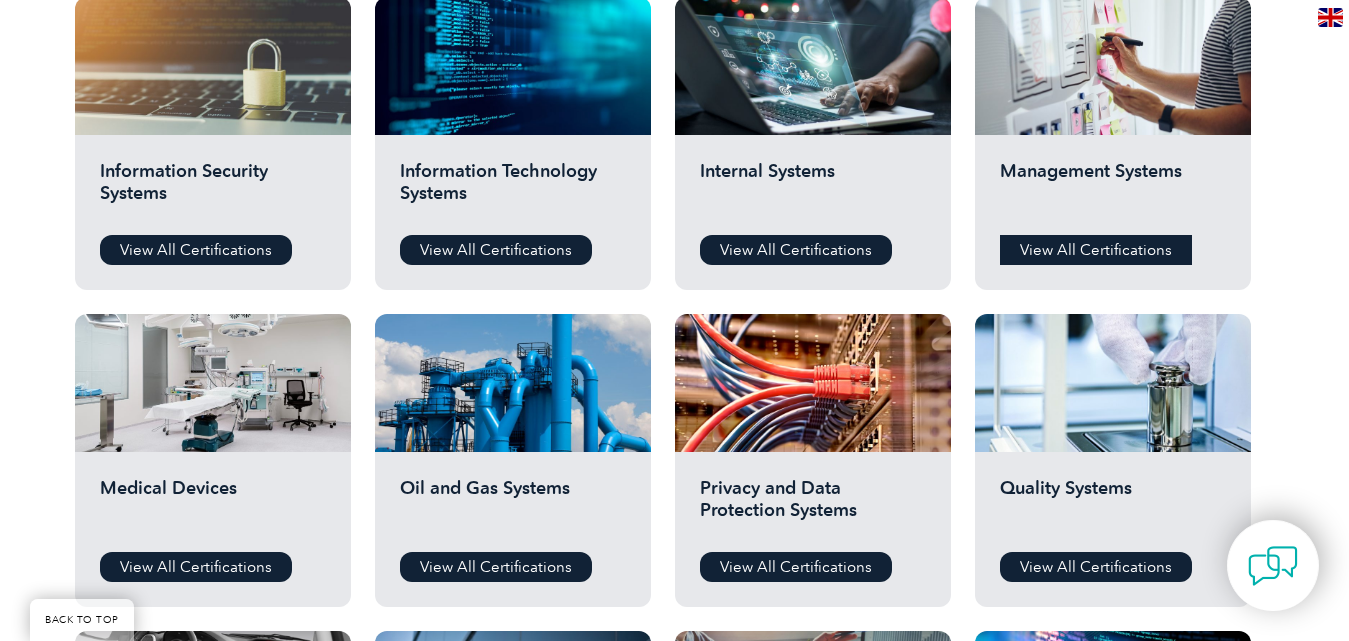click on "View All Certifications" at bounding box center (1096, 250) 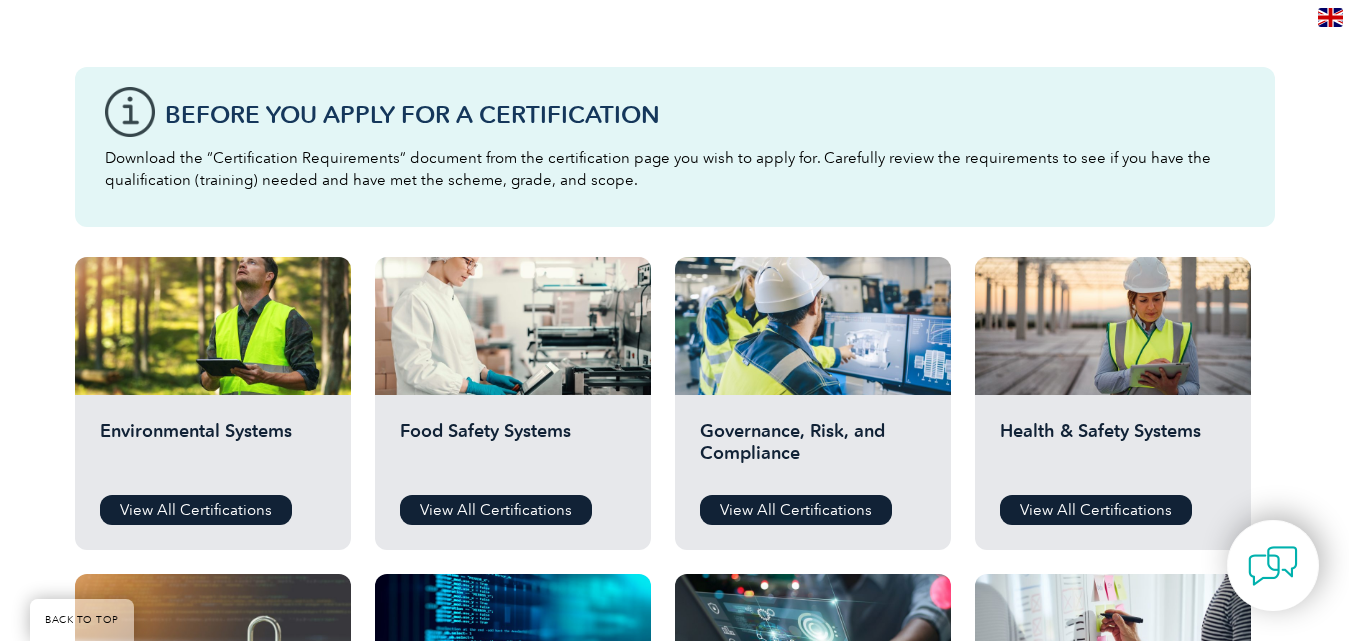 scroll, scrollTop: 491, scrollLeft: 0, axis: vertical 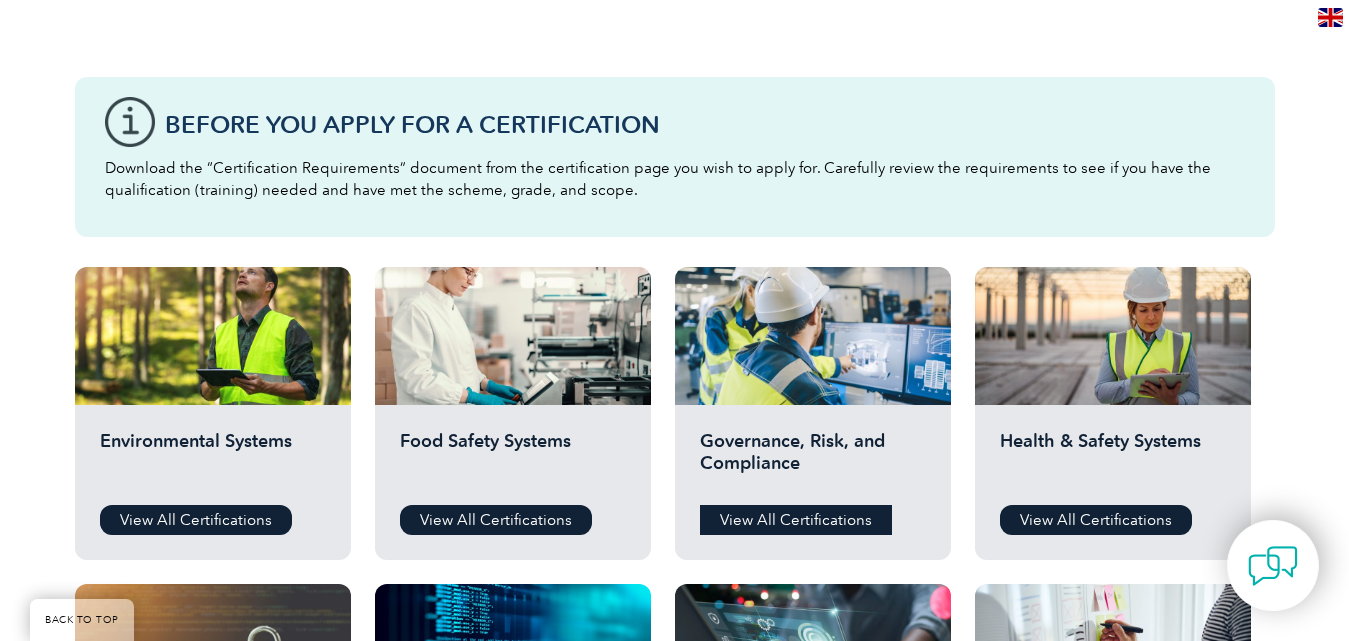 click on "View All Certifications" at bounding box center [796, 520] 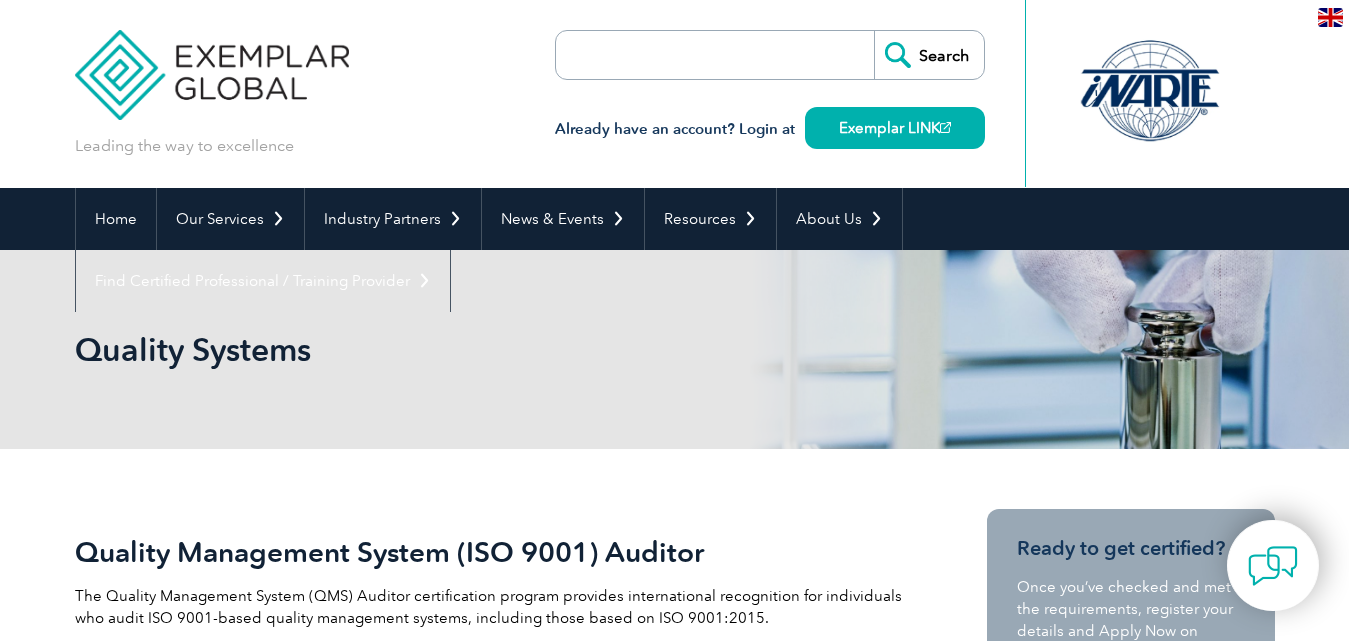 scroll, scrollTop: 0, scrollLeft: 0, axis: both 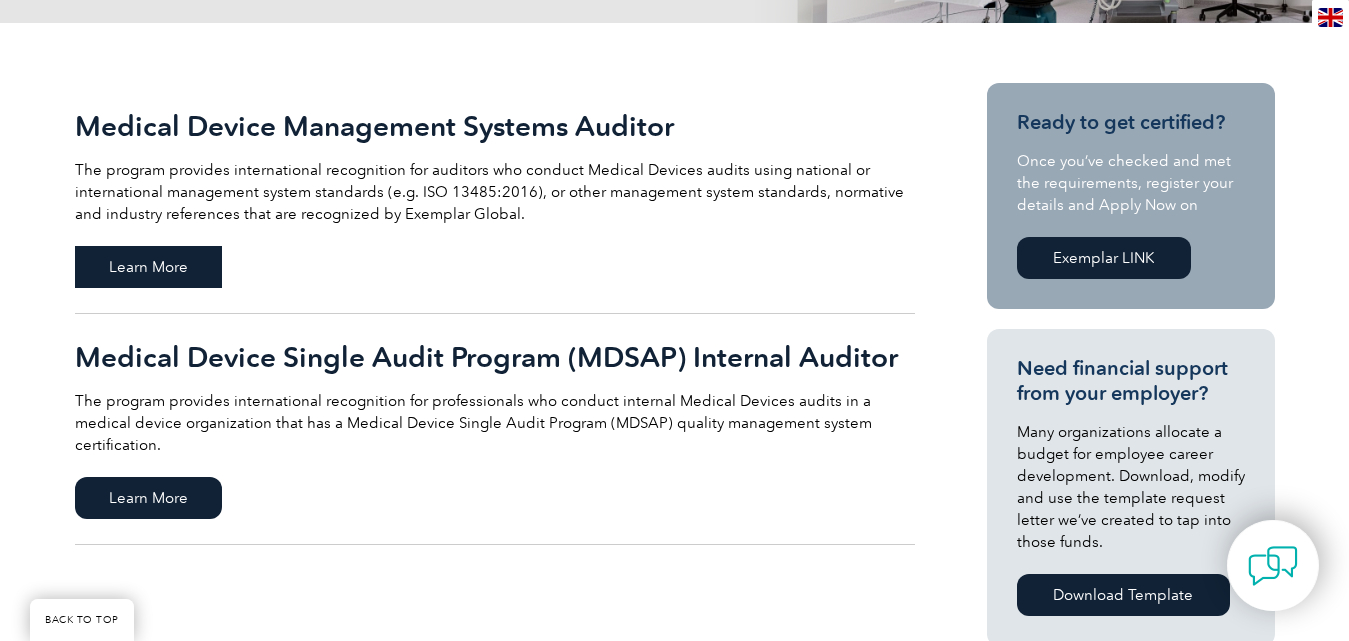 click on "Learn More" at bounding box center [148, 267] 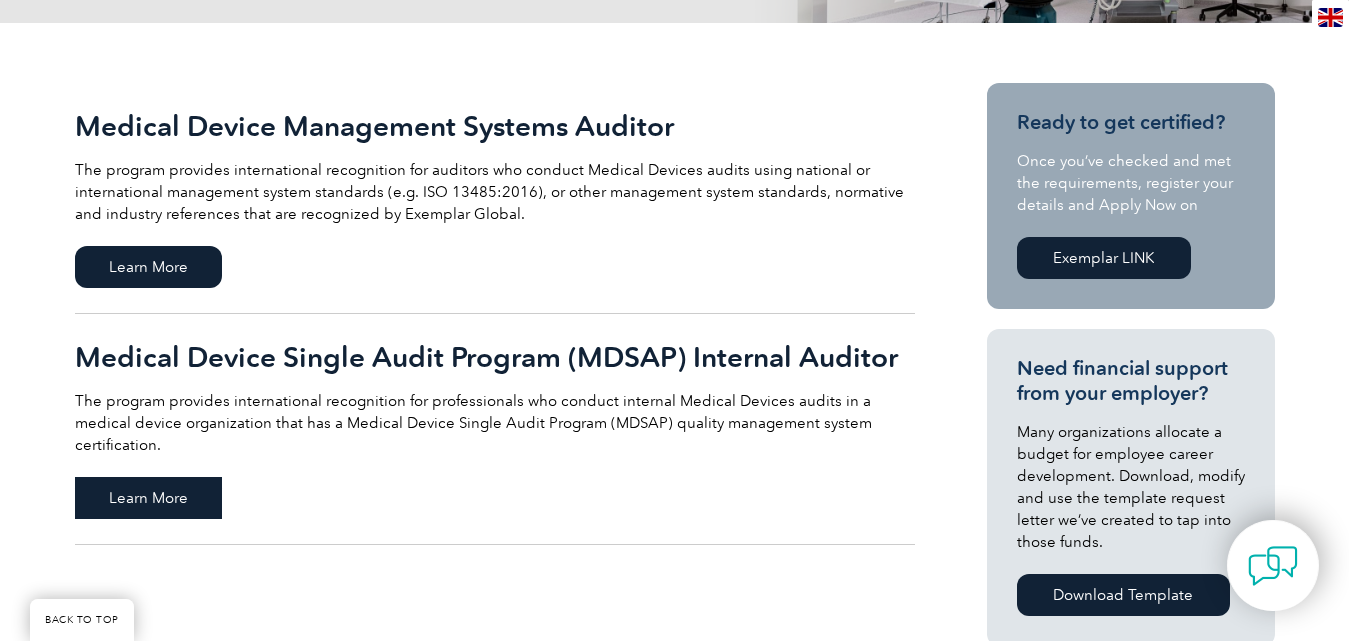 click on "Learn More" at bounding box center [148, 498] 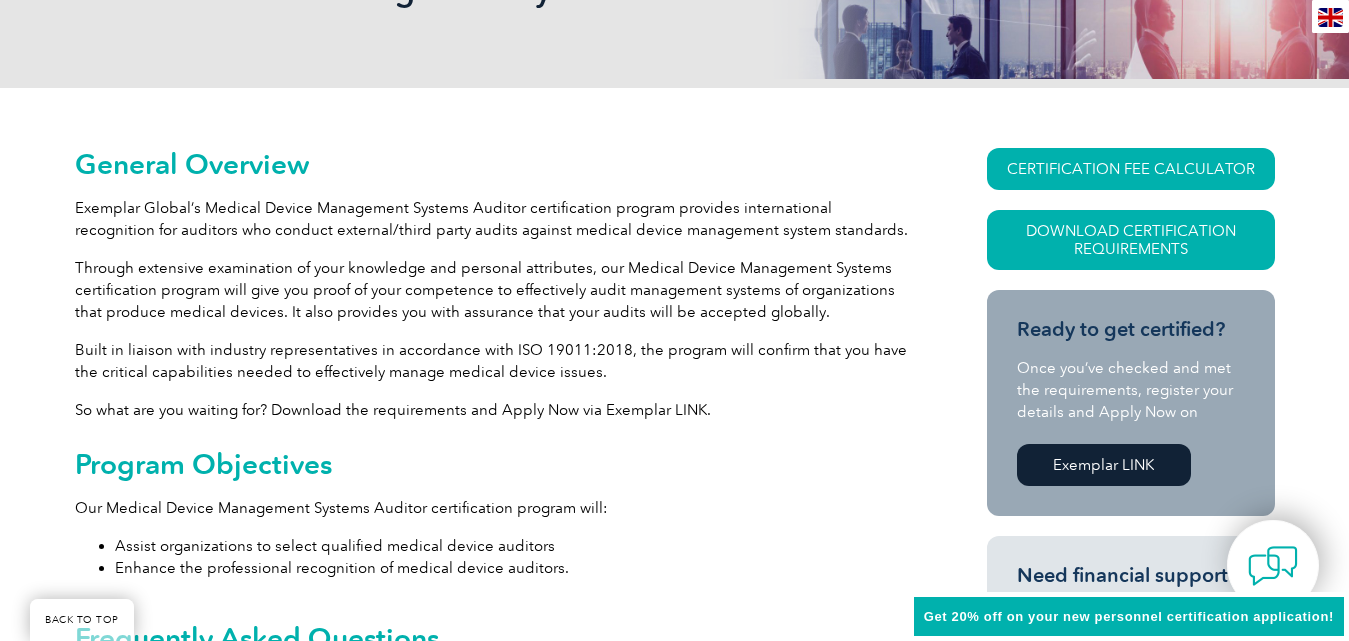 scroll, scrollTop: 388, scrollLeft: 0, axis: vertical 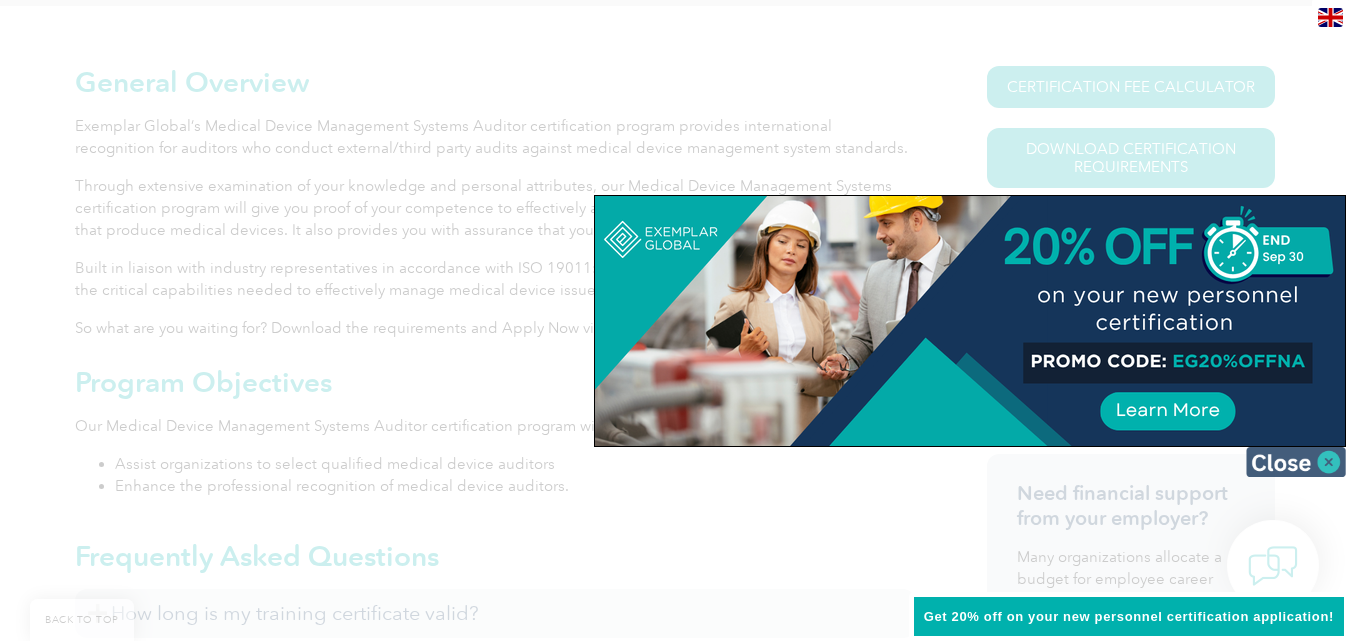 click at bounding box center [1296, 462] 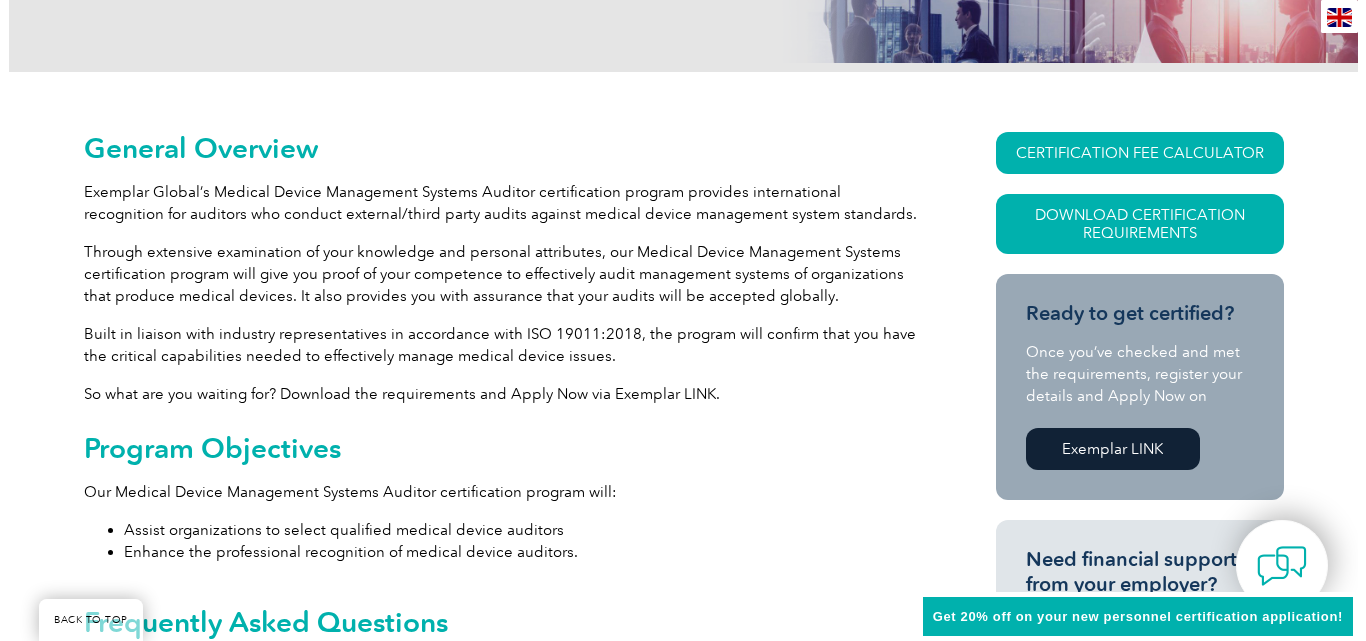 scroll, scrollTop: 262, scrollLeft: 0, axis: vertical 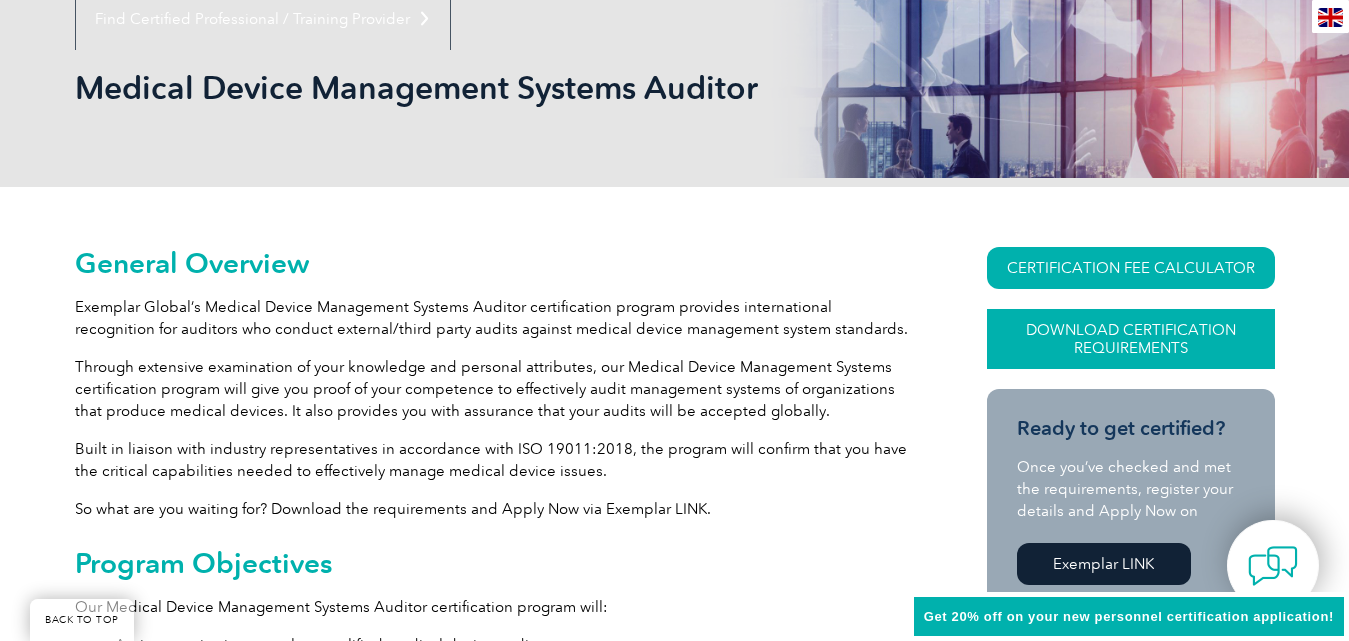 click on "Download Certification Requirements" at bounding box center (1131, 339) 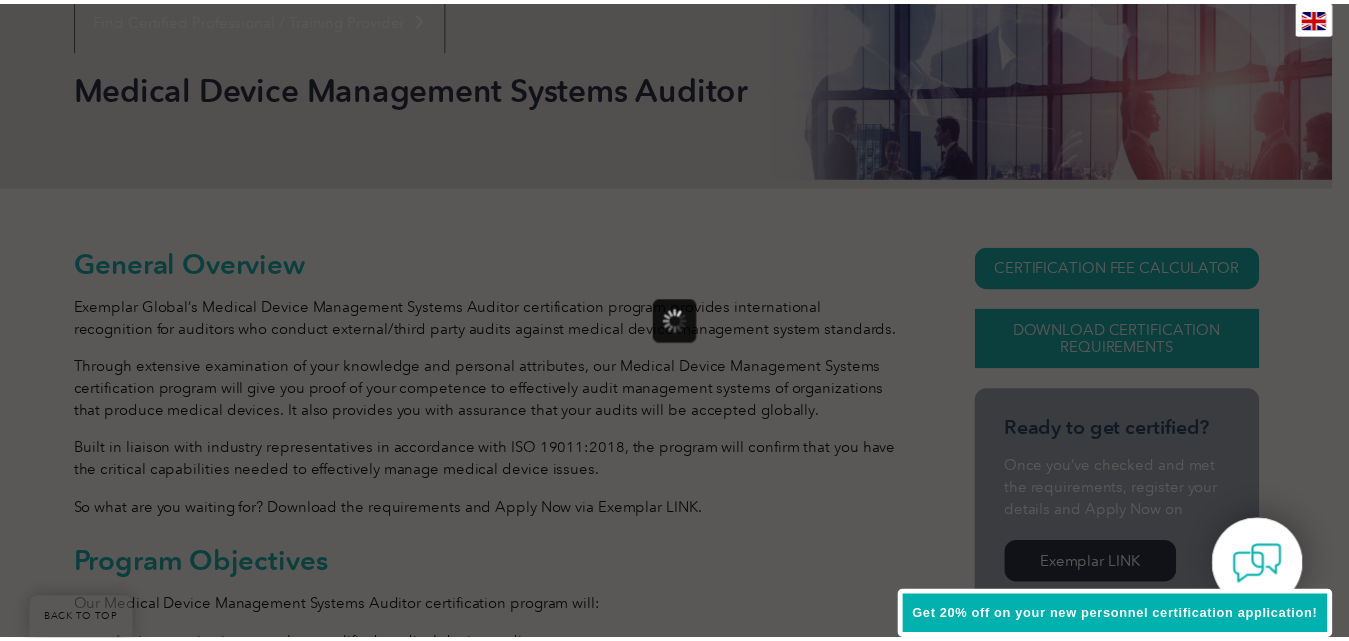 scroll, scrollTop: 0, scrollLeft: 0, axis: both 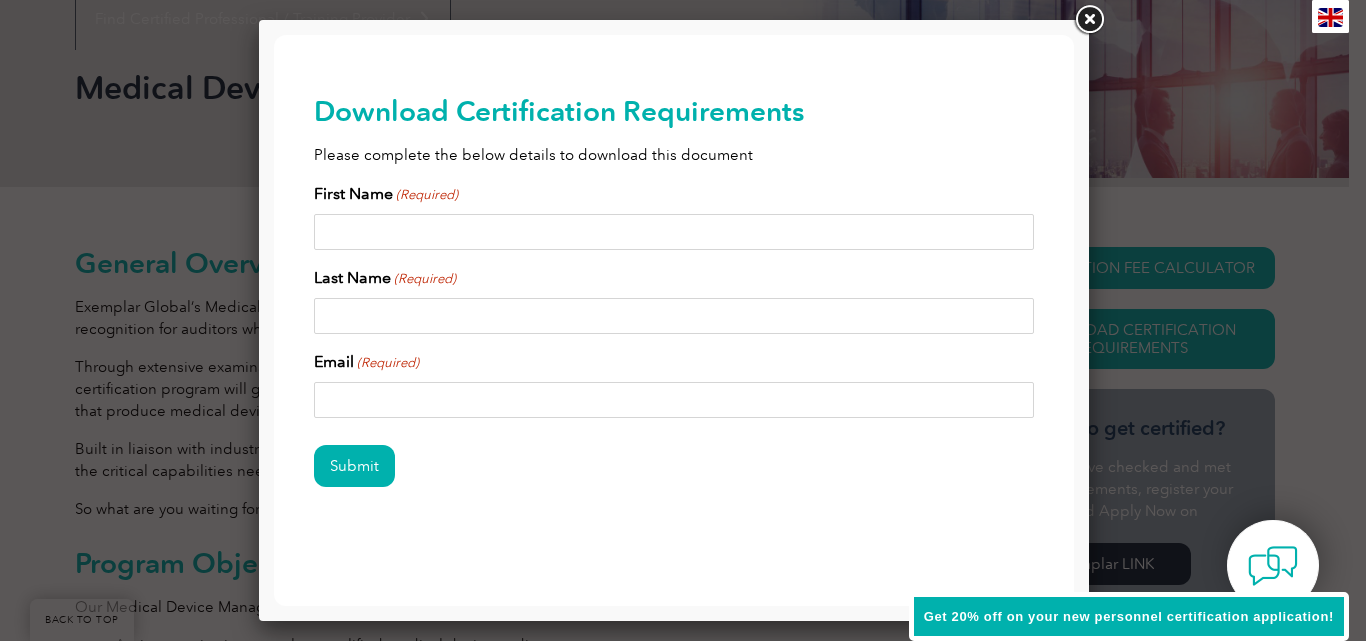 click at bounding box center [1089, 20] 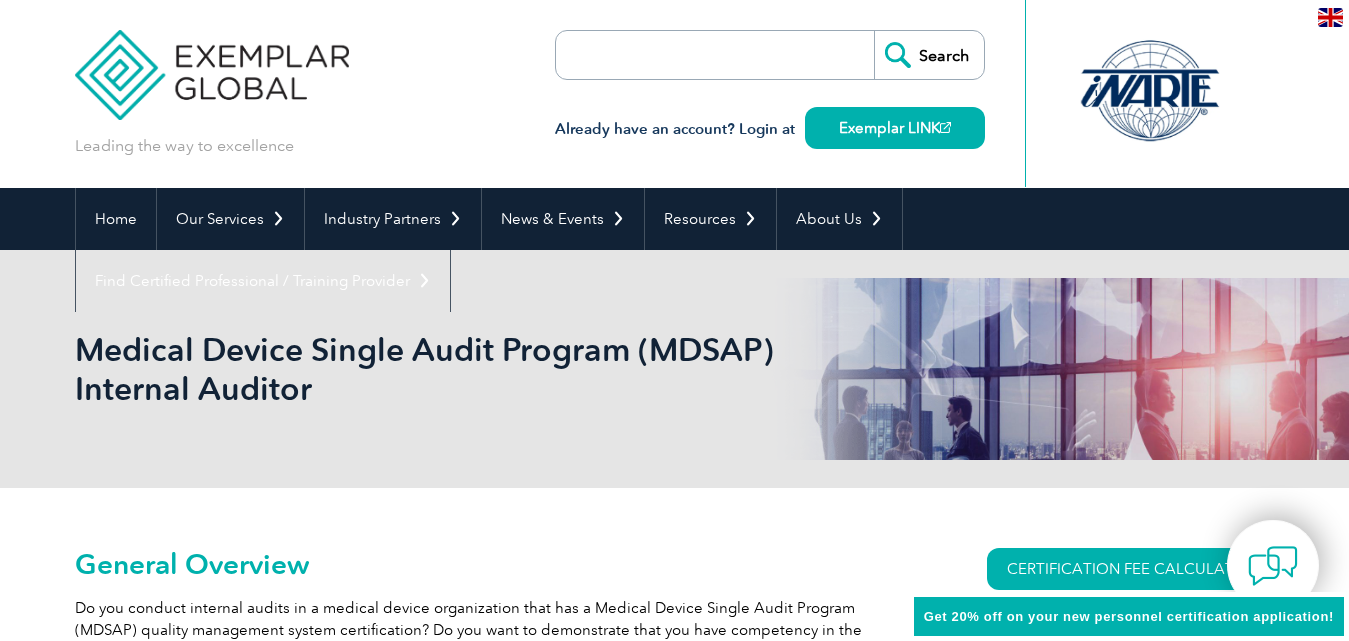 scroll, scrollTop: 0, scrollLeft: 0, axis: both 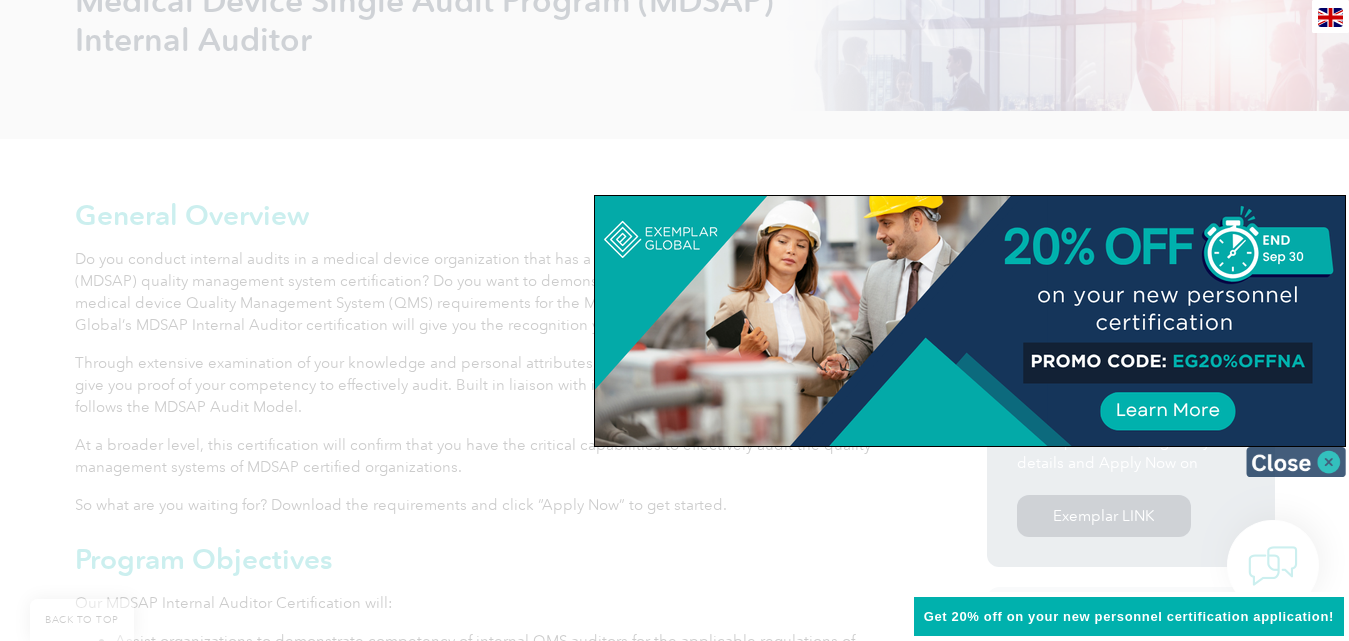 click at bounding box center (1296, 462) 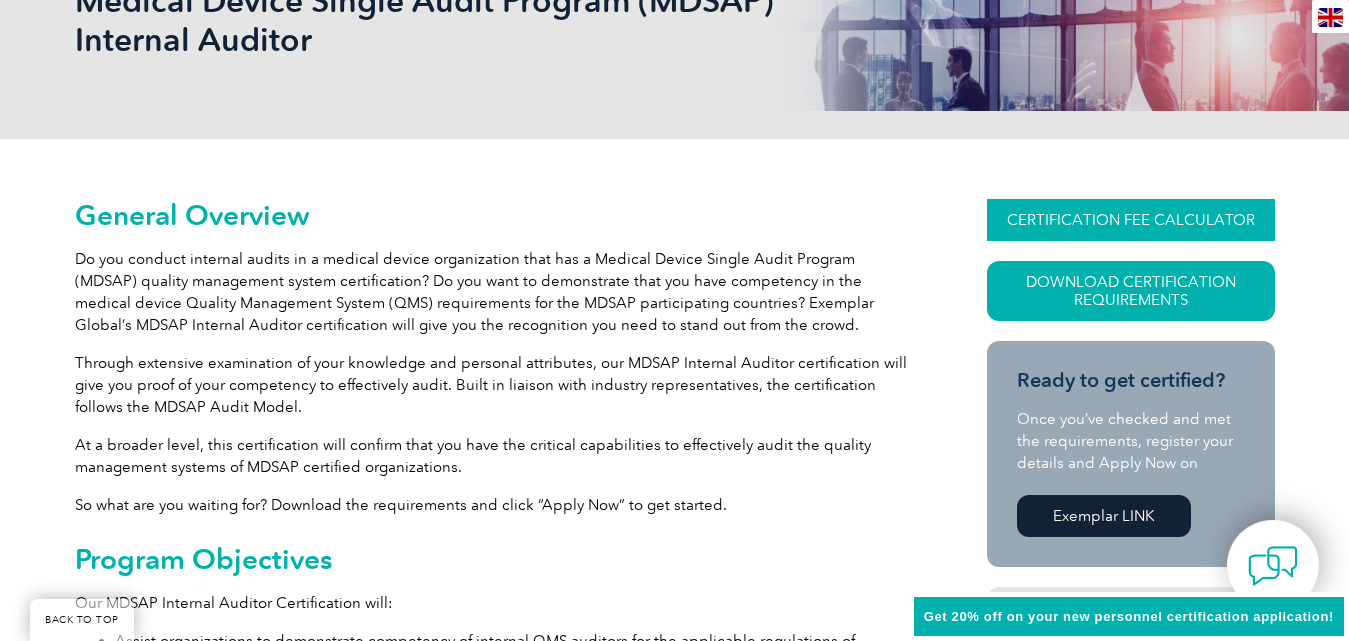 click on "CERTIFICATION FEE CALCULATOR" at bounding box center [1131, 220] 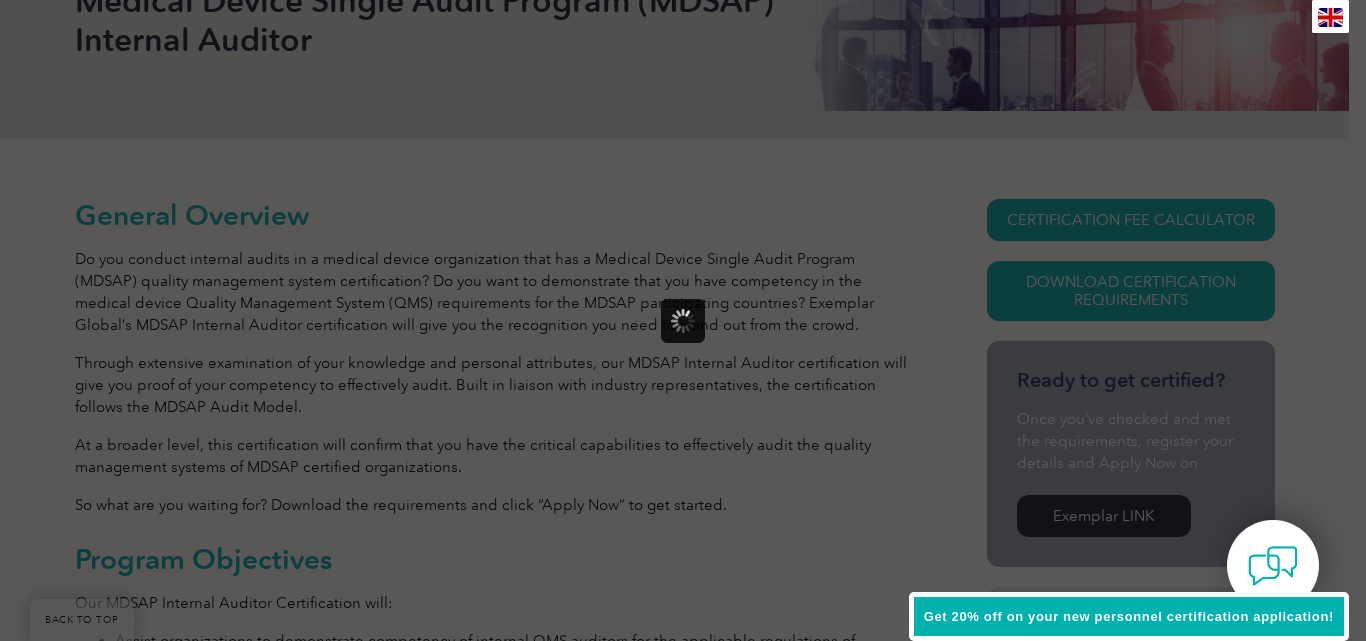scroll, scrollTop: 0, scrollLeft: 0, axis: both 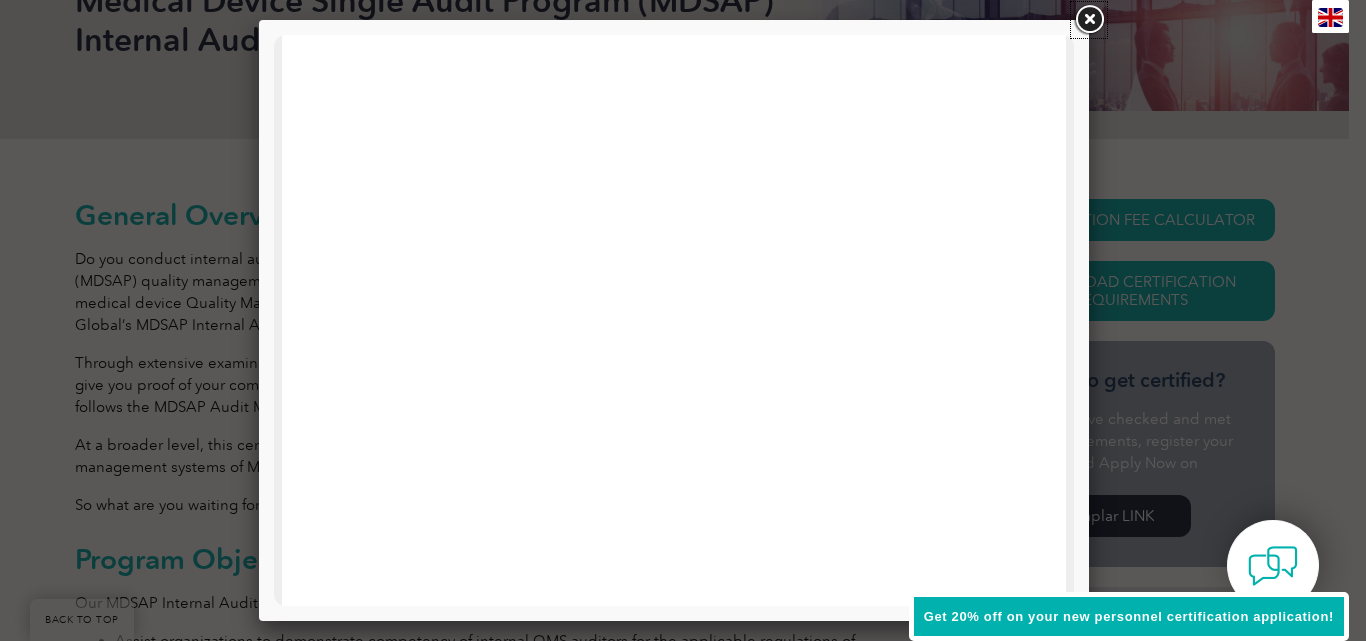 click at bounding box center (1089, 20) 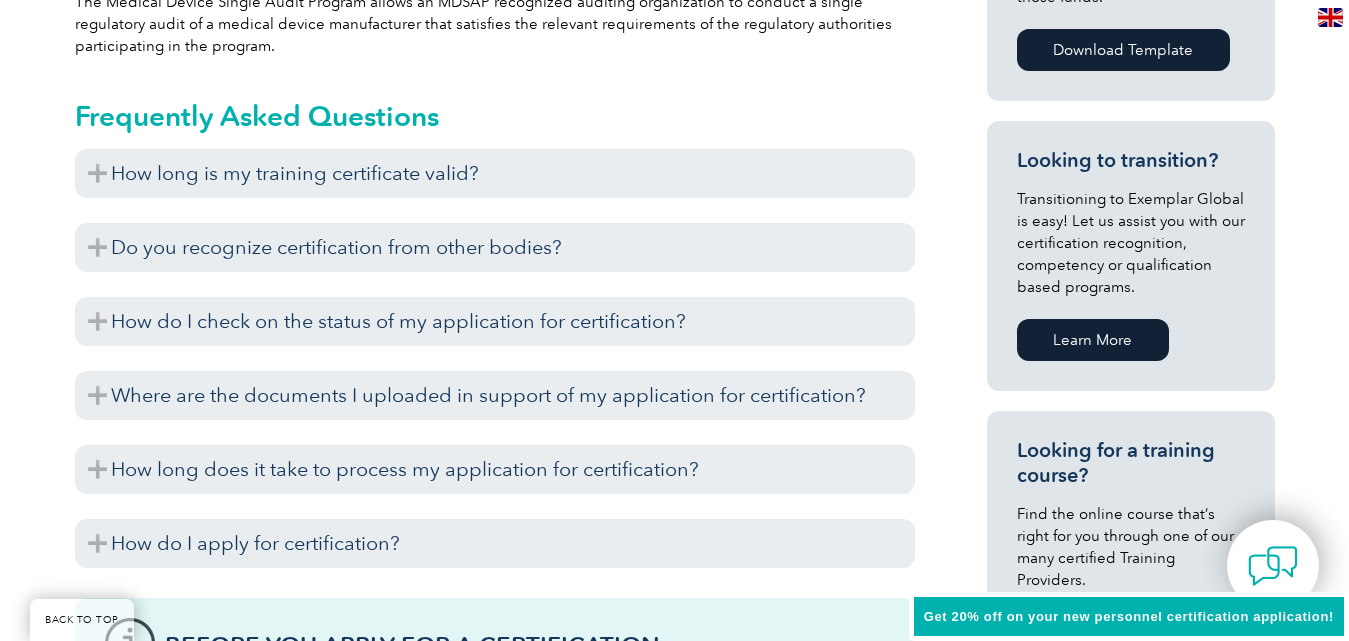 scroll, scrollTop: 0, scrollLeft: 0, axis: both 